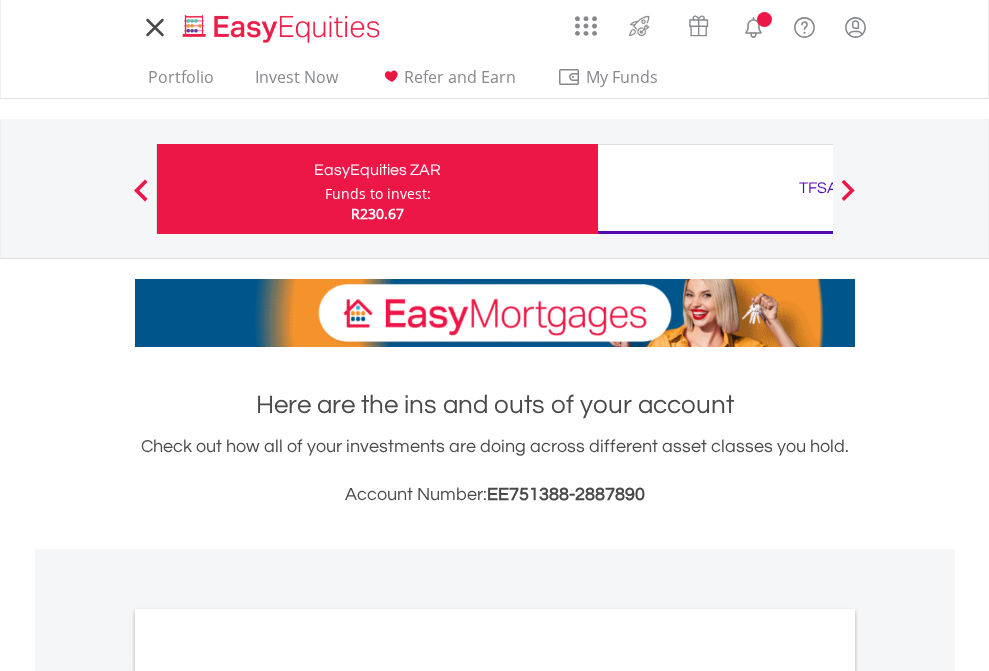scroll, scrollTop: 0, scrollLeft: 0, axis: both 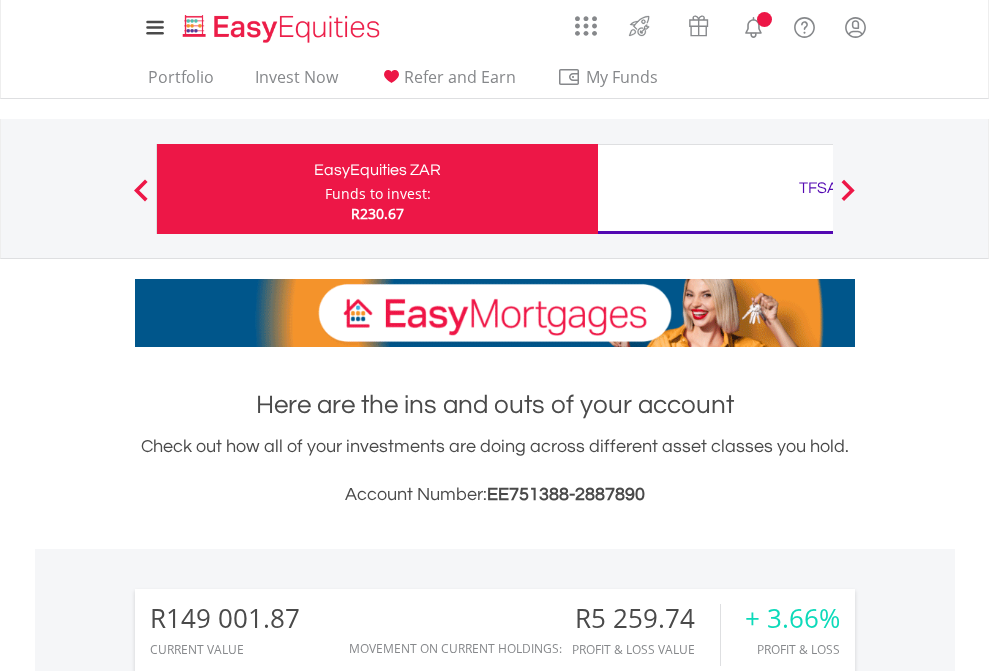 click on "Funds to invest:" at bounding box center [378, 194] 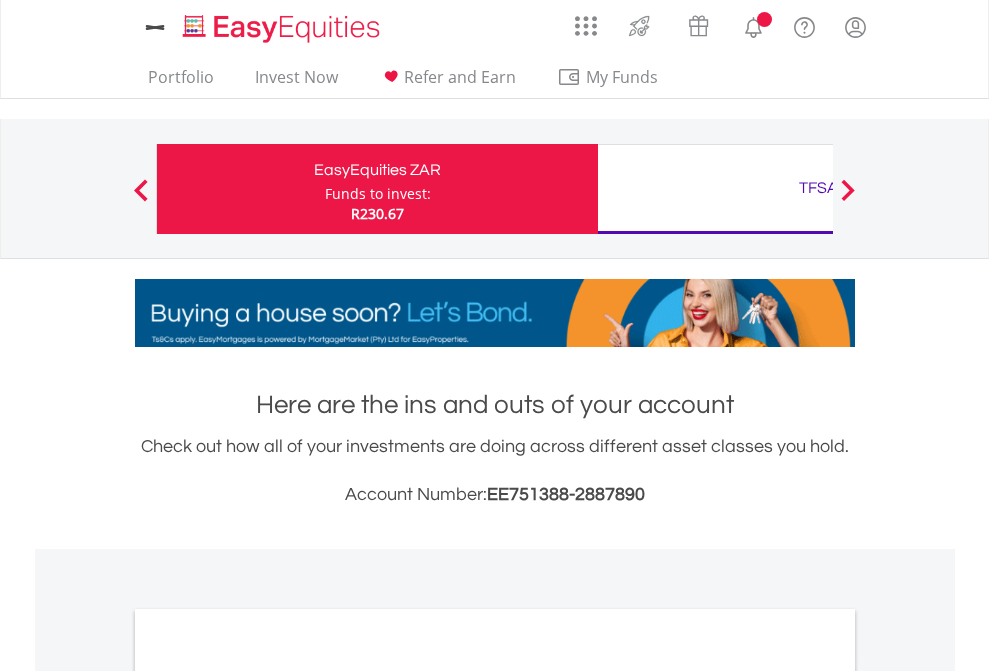 scroll, scrollTop: 0, scrollLeft: 0, axis: both 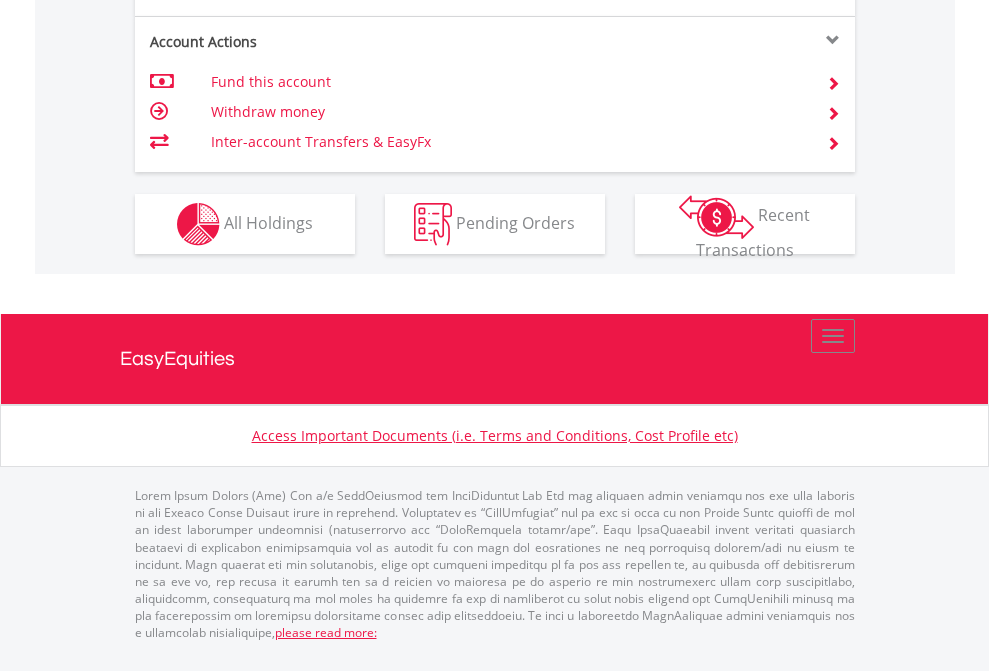 click on "Investment types" at bounding box center (706, -337) 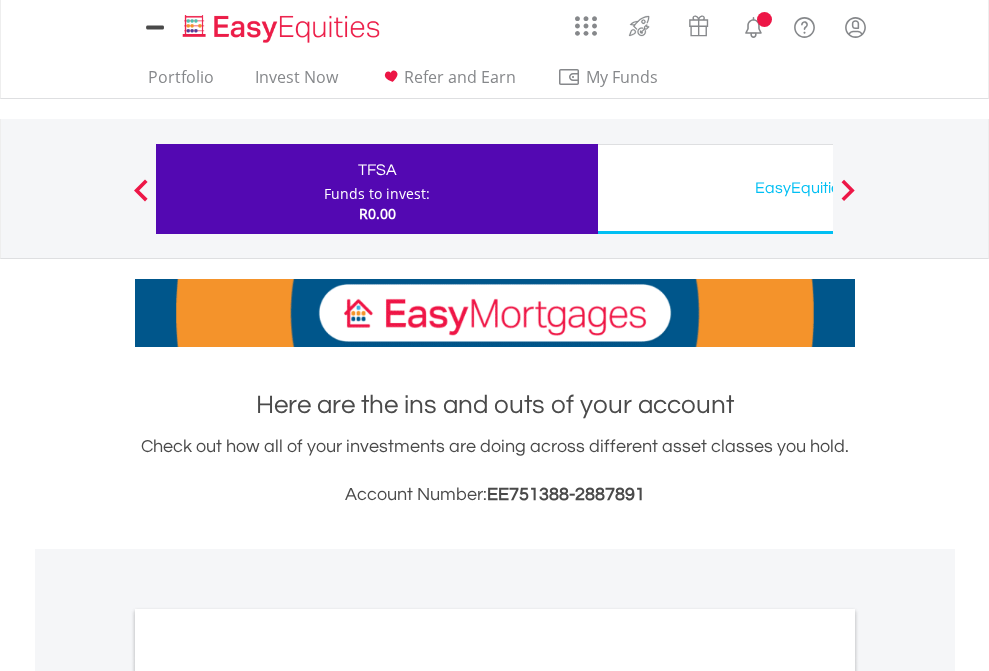 scroll, scrollTop: 0, scrollLeft: 0, axis: both 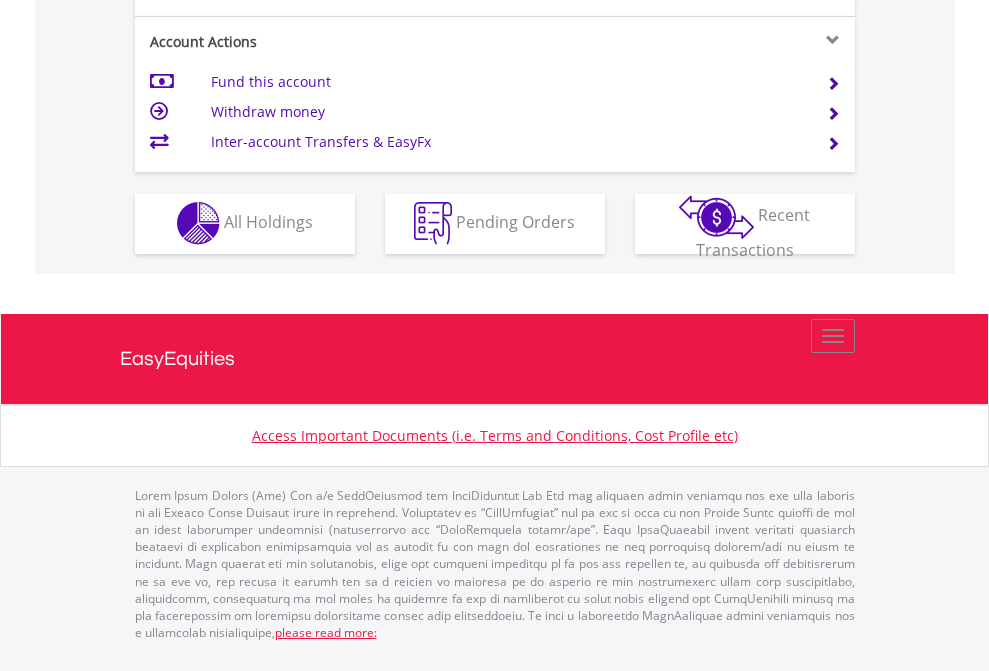 click on "Investment types" at bounding box center [706, -353] 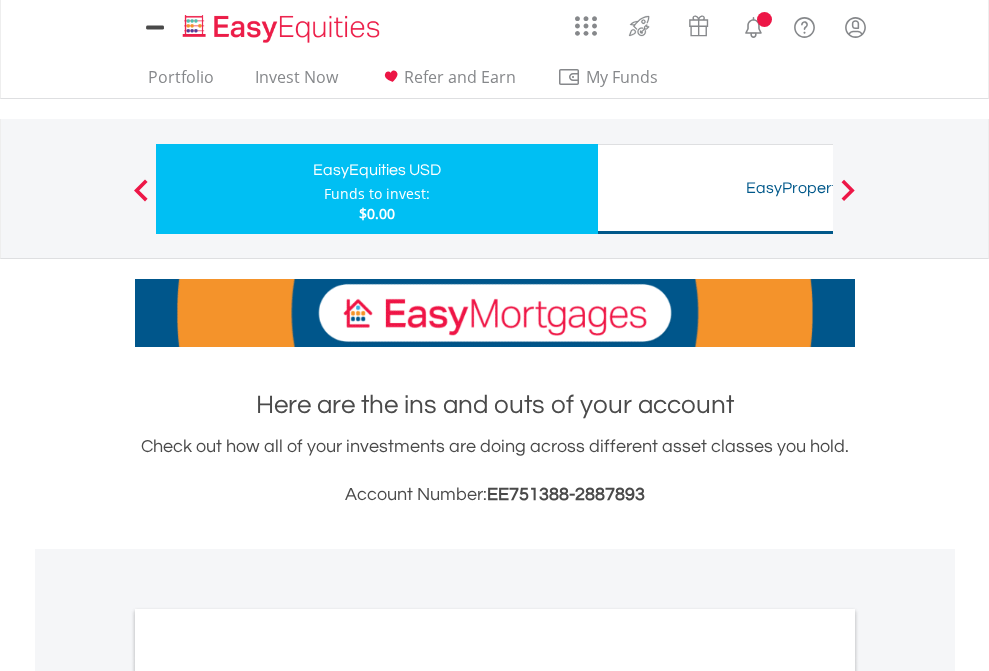 scroll, scrollTop: 0, scrollLeft: 0, axis: both 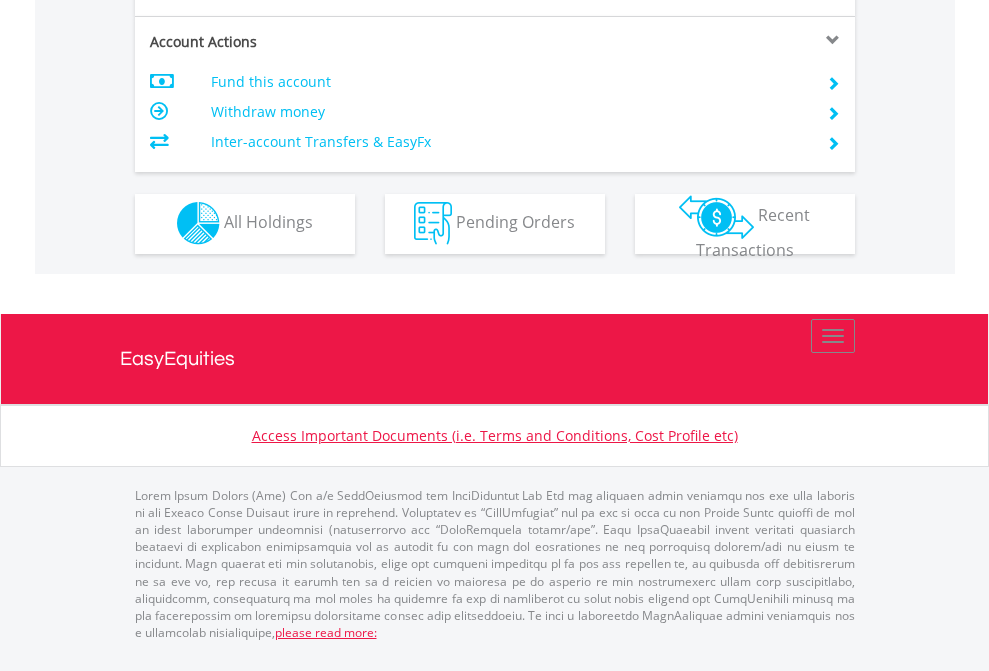 click on "Investment types" at bounding box center (706, -353) 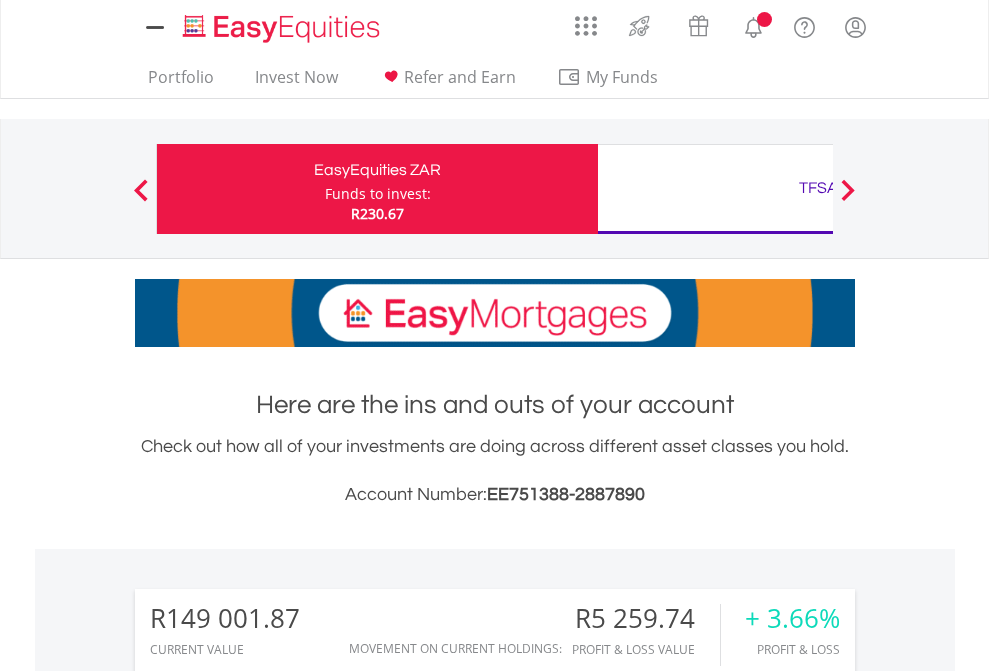 scroll, scrollTop: 1573, scrollLeft: 0, axis: vertical 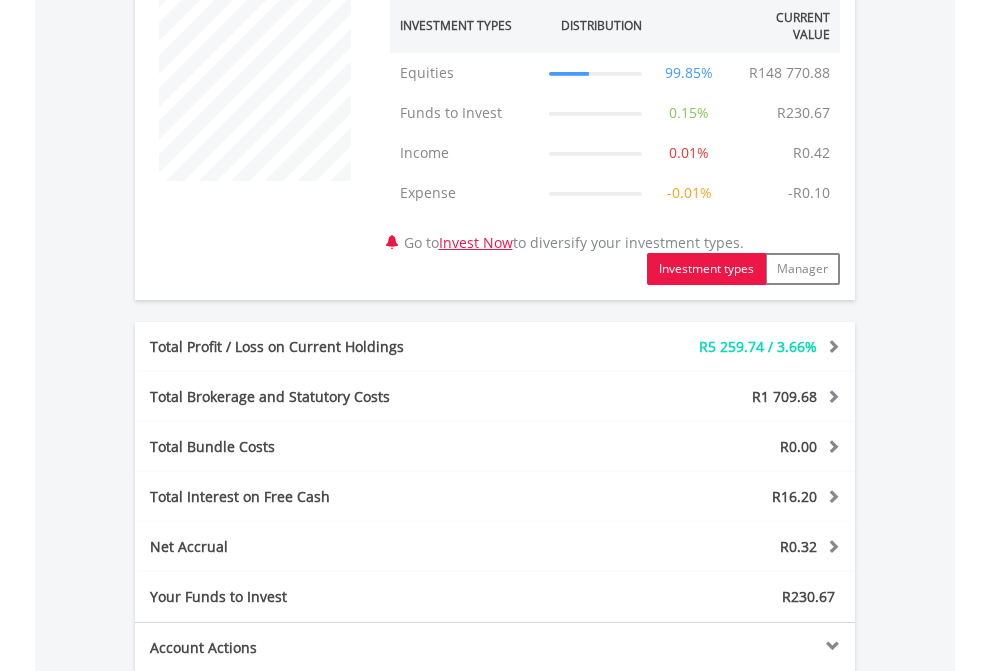click on "All Holdings" at bounding box center [268, 828] 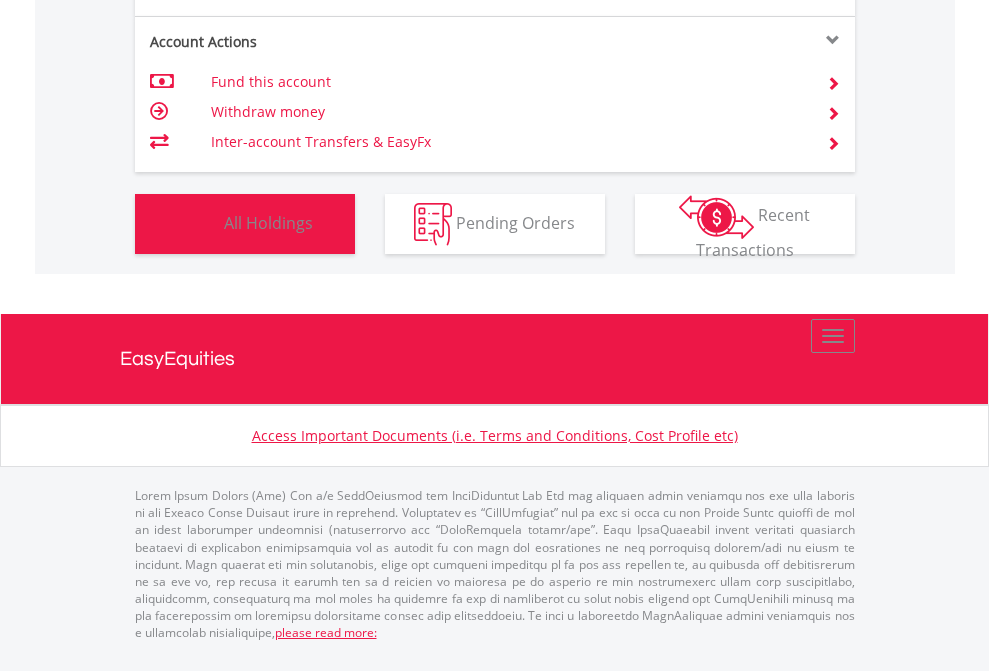 scroll, scrollTop: 999808, scrollLeft: 999687, axis: both 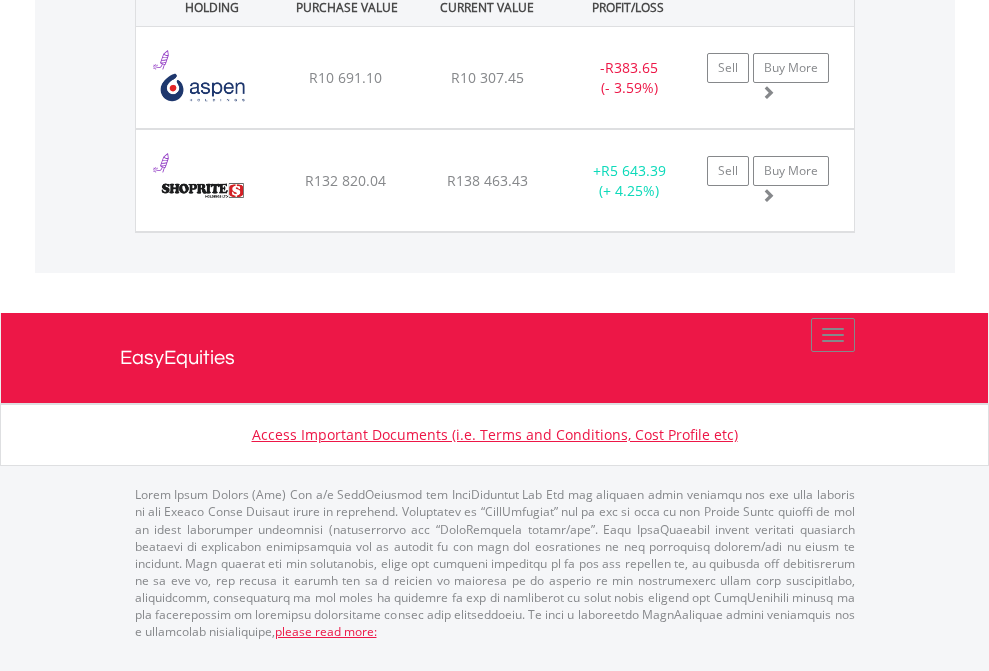 click on "TFSA" at bounding box center (818, -1522) 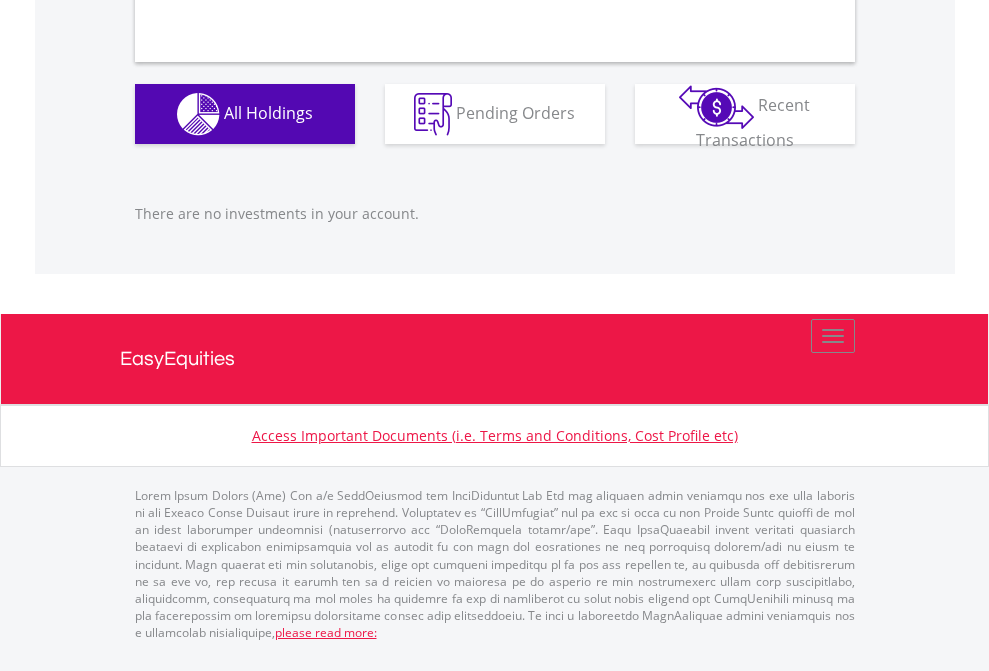 scroll, scrollTop: 1980, scrollLeft: 0, axis: vertical 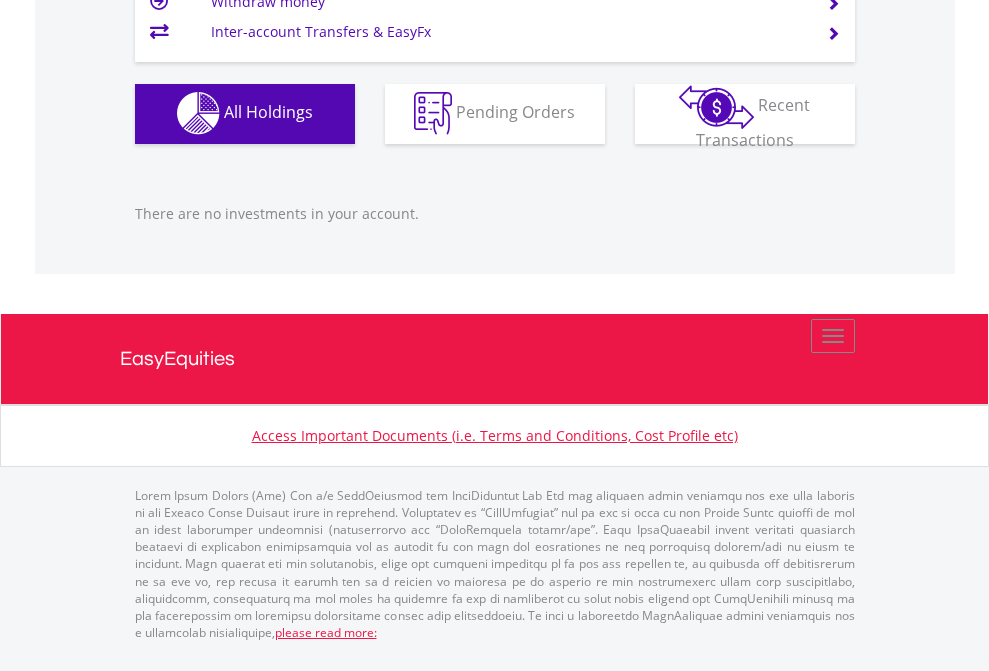 click on "EasyEquities USD" at bounding box center [818, -1142] 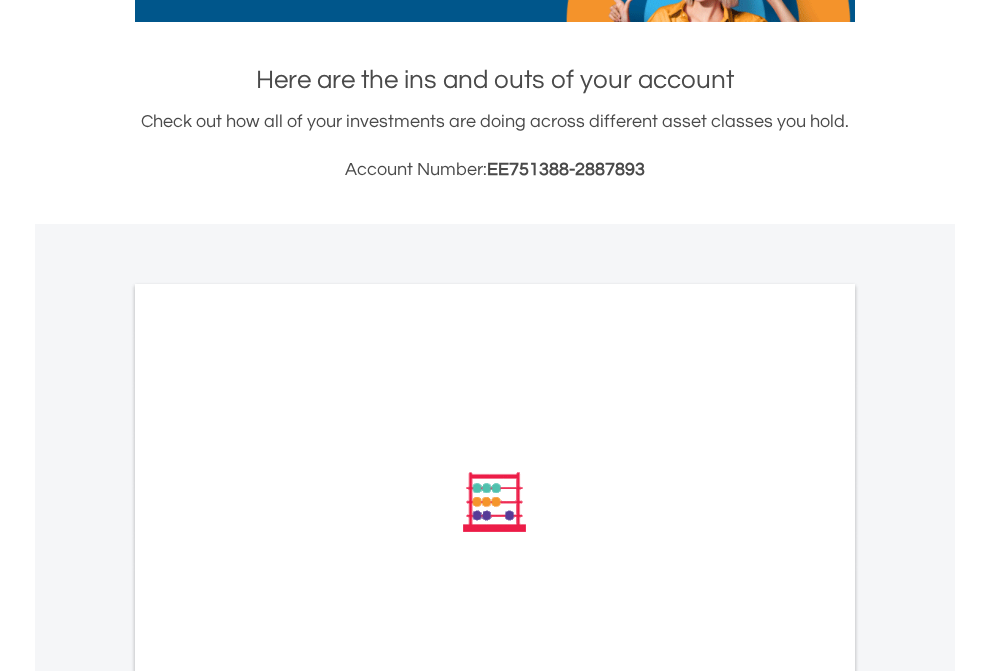 click on "All Holdings" at bounding box center (268, 771) 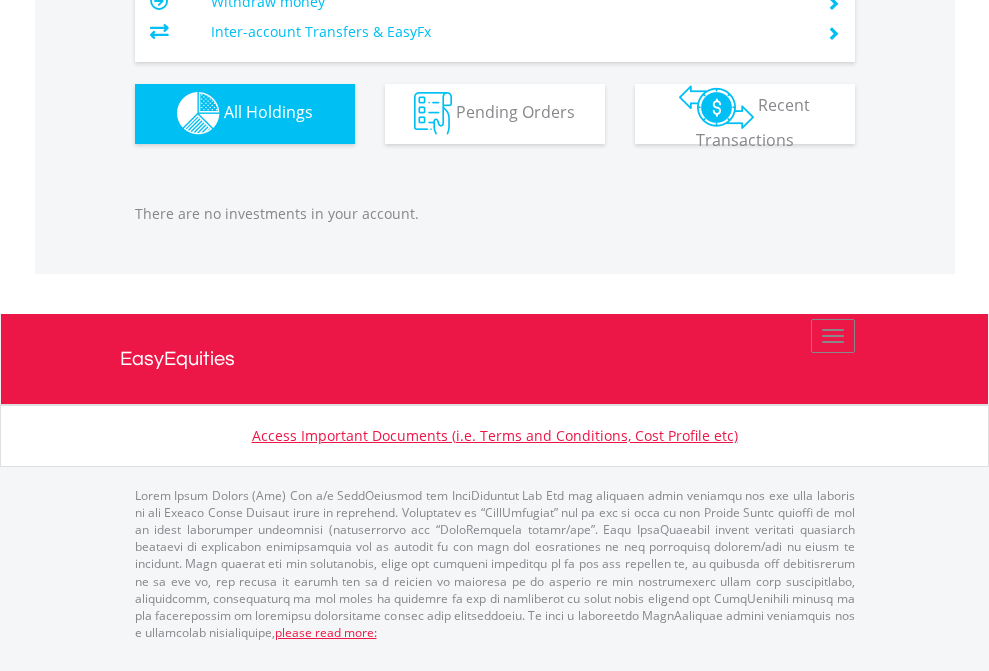 scroll, scrollTop: 1980, scrollLeft: 0, axis: vertical 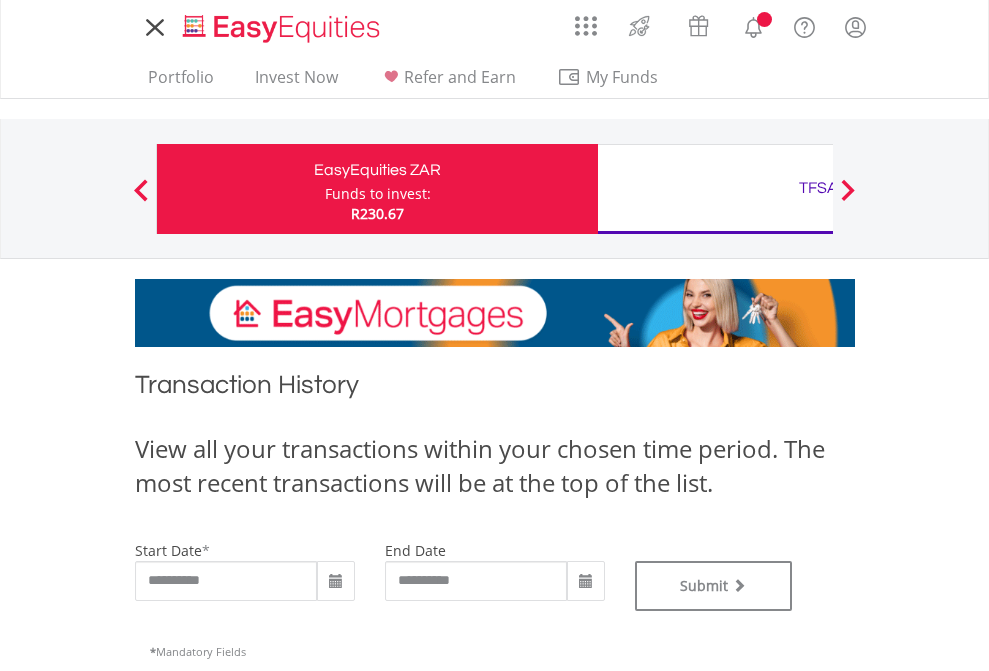 type on "**********" 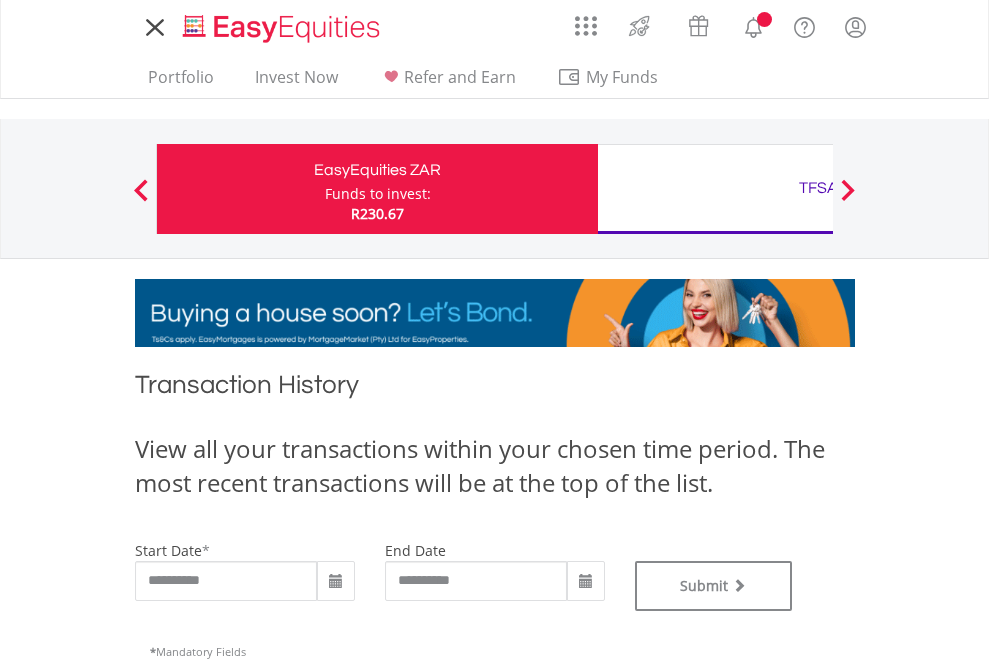type on "**********" 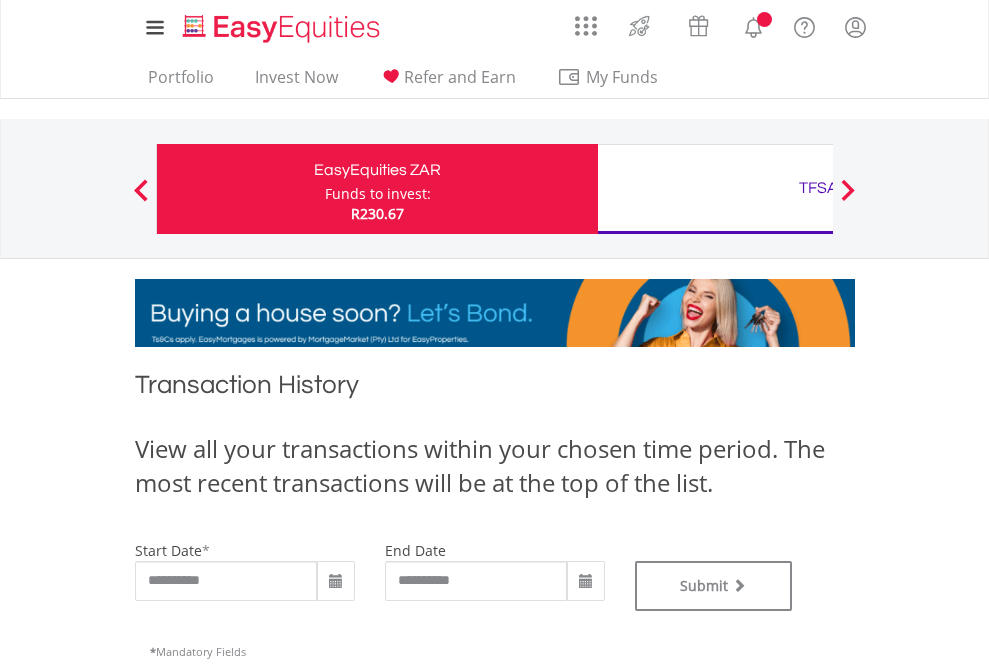 scroll, scrollTop: 811, scrollLeft: 0, axis: vertical 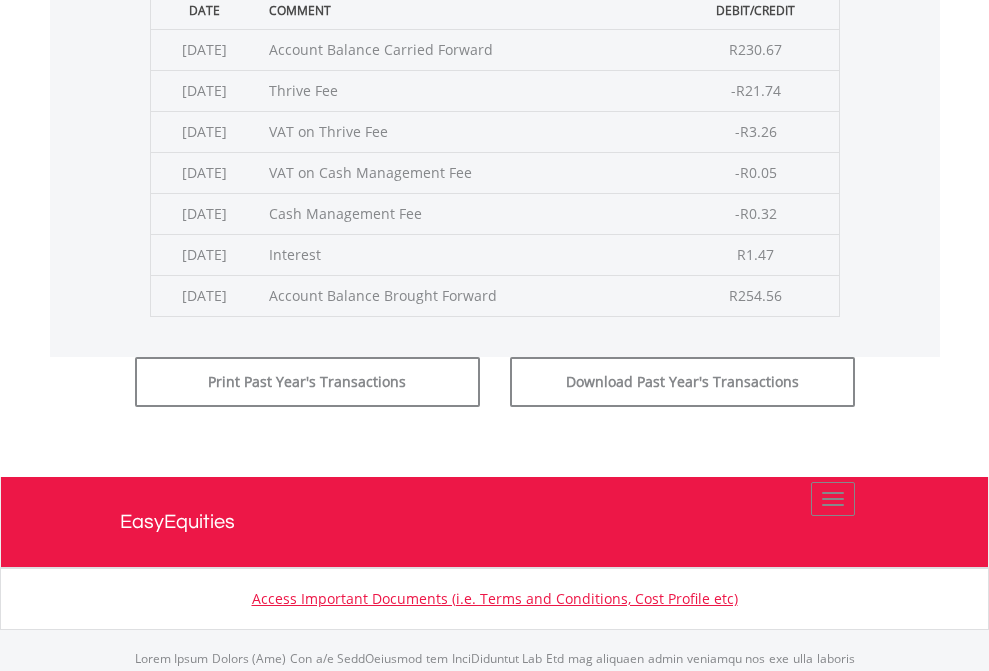 click on "Submit" at bounding box center (714, -225) 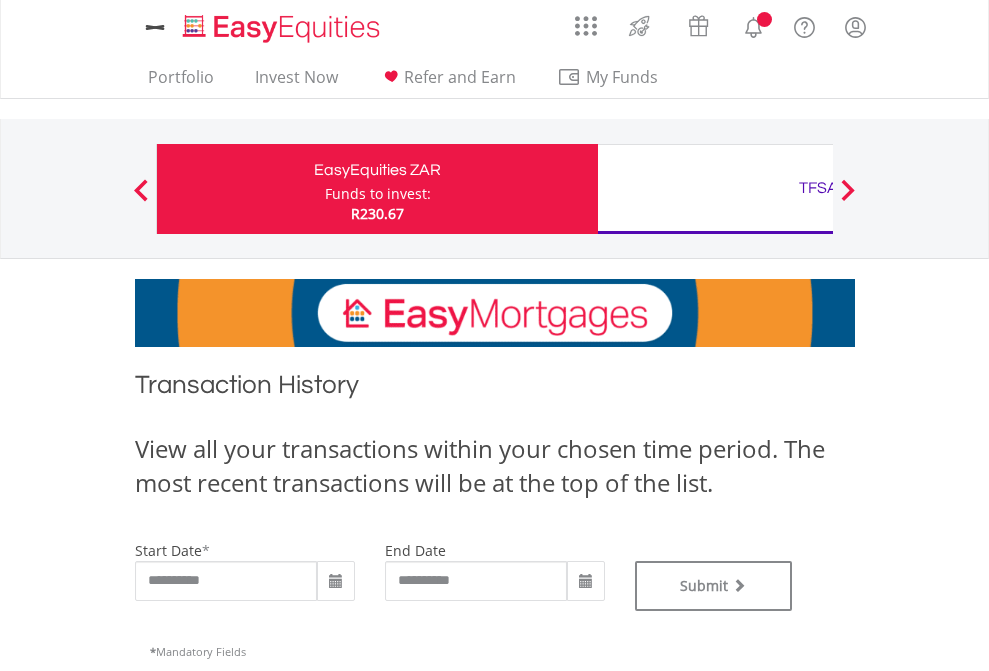 scroll, scrollTop: 0, scrollLeft: 0, axis: both 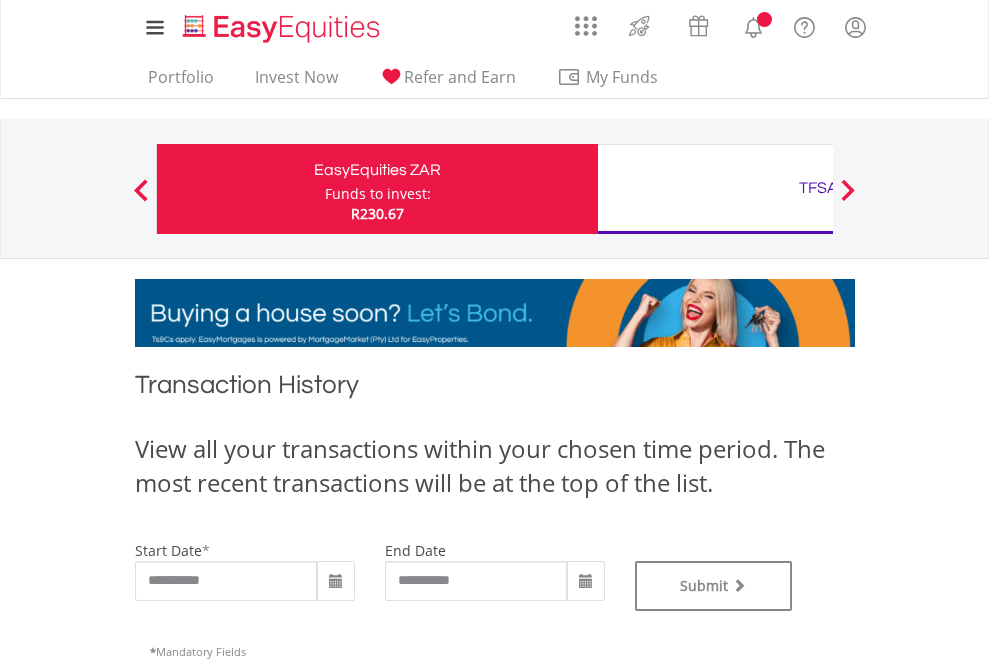 click on "TFSA" at bounding box center [818, 188] 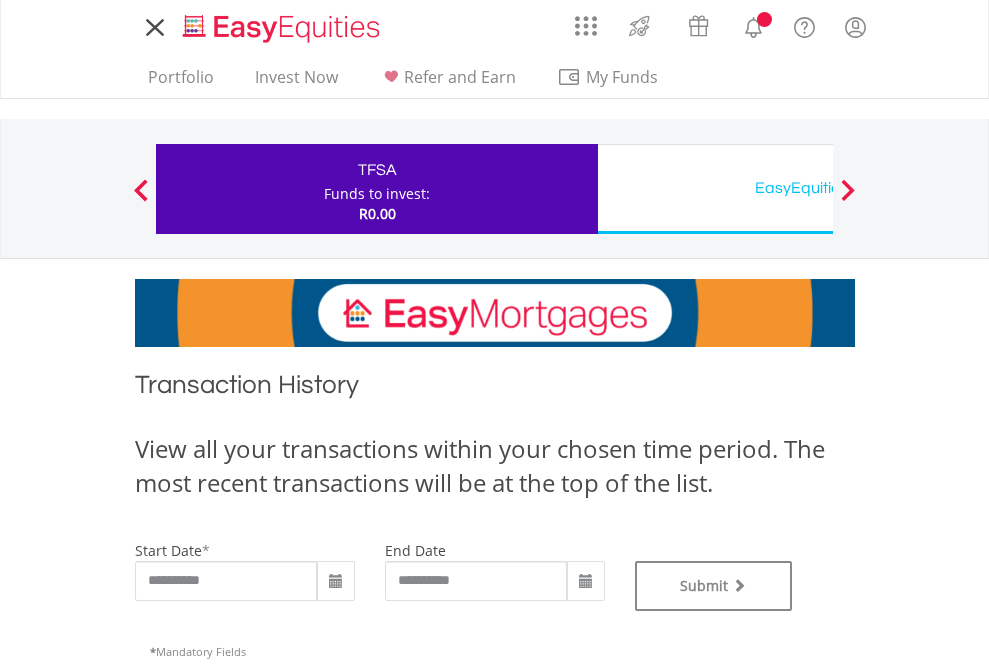 scroll, scrollTop: 0, scrollLeft: 0, axis: both 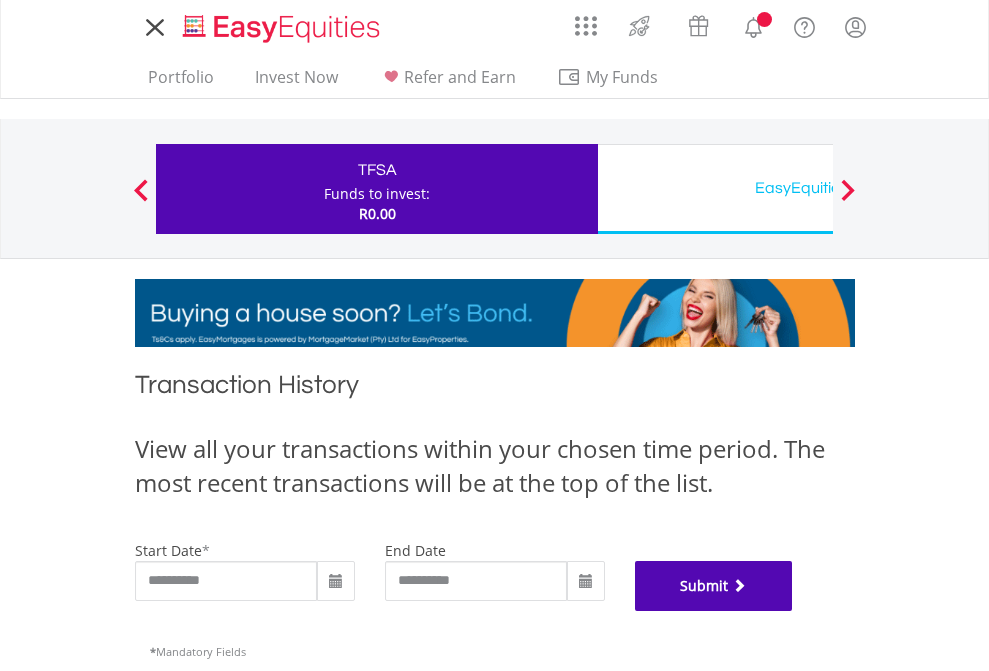 click on "Submit" at bounding box center [714, 586] 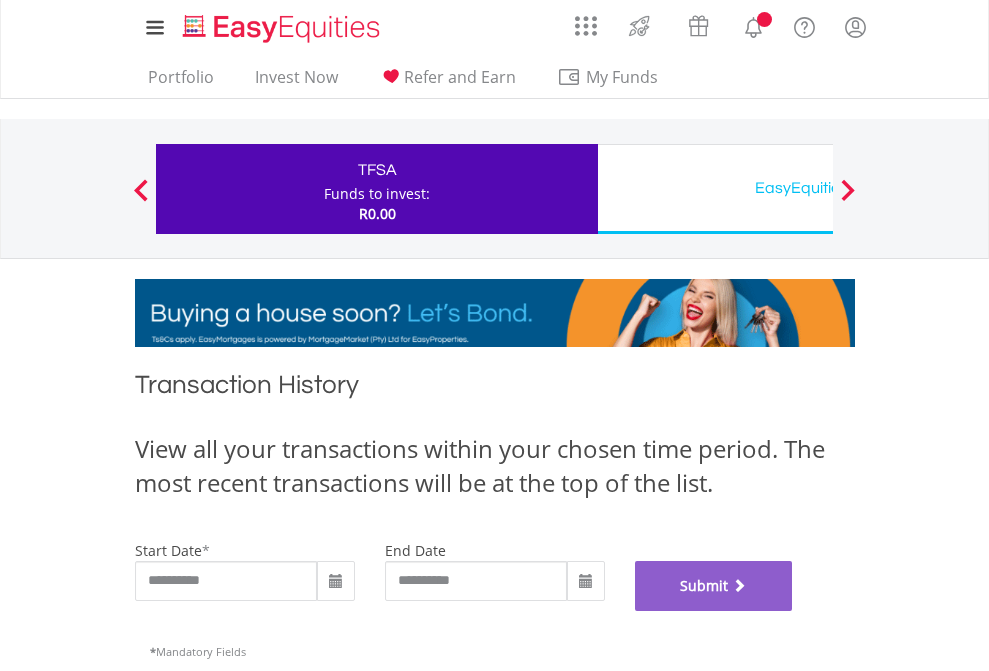 scroll, scrollTop: 811, scrollLeft: 0, axis: vertical 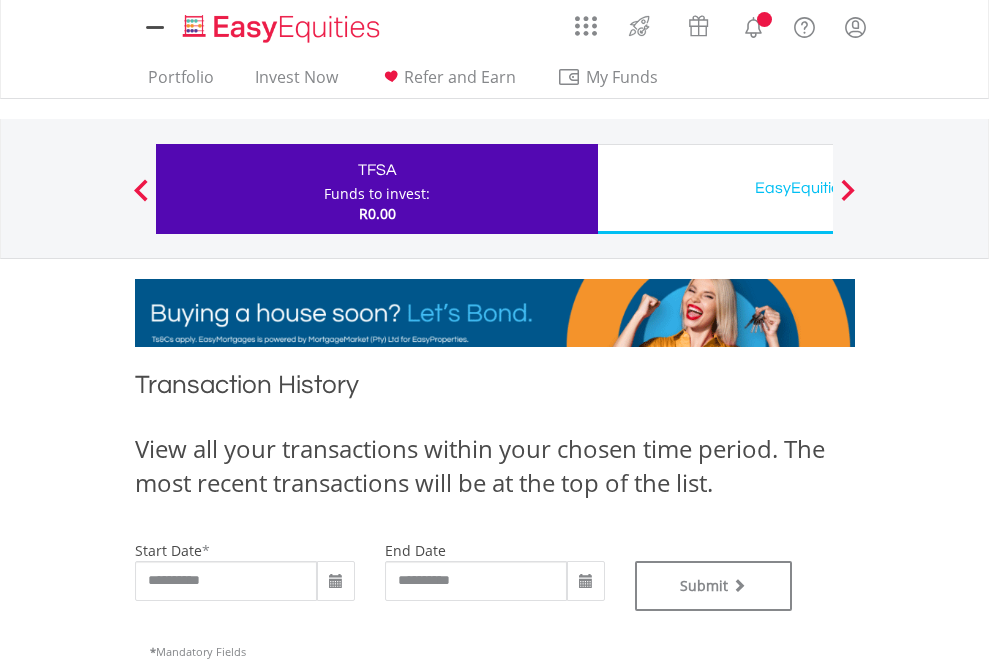 click on "EasyEquities USD" at bounding box center [818, 188] 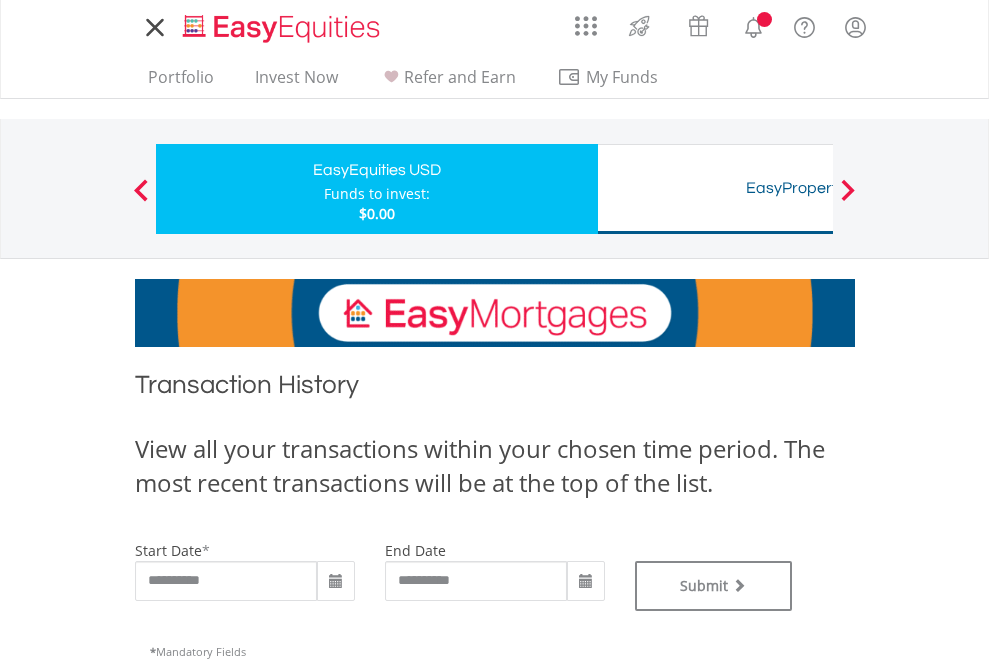 scroll, scrollTop: 0, scrollLeft: 0, axis: both 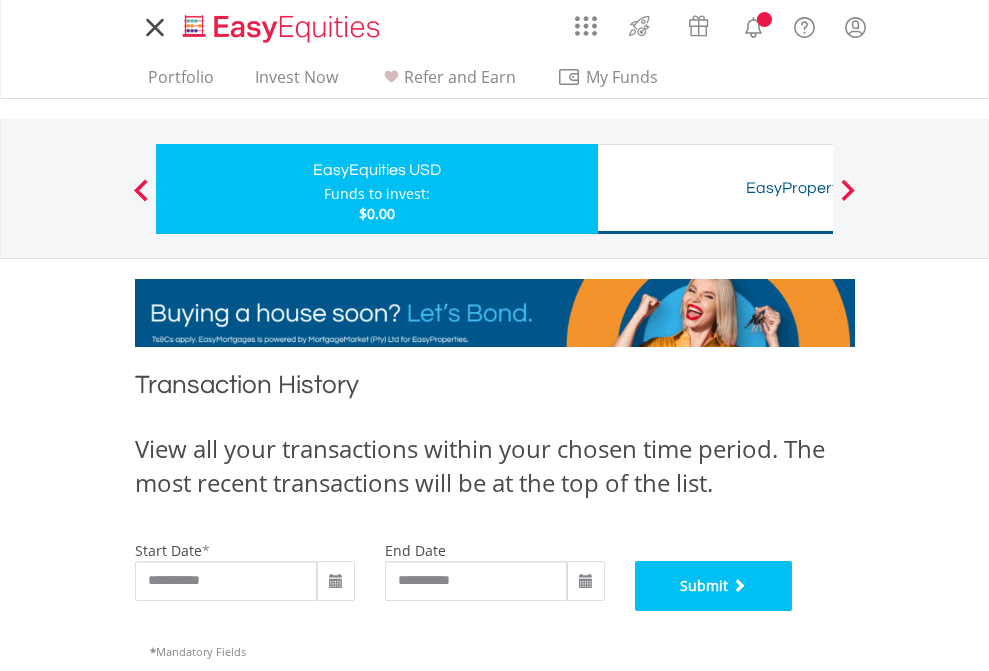 click on "Submit" at bounding box center (714, 586) 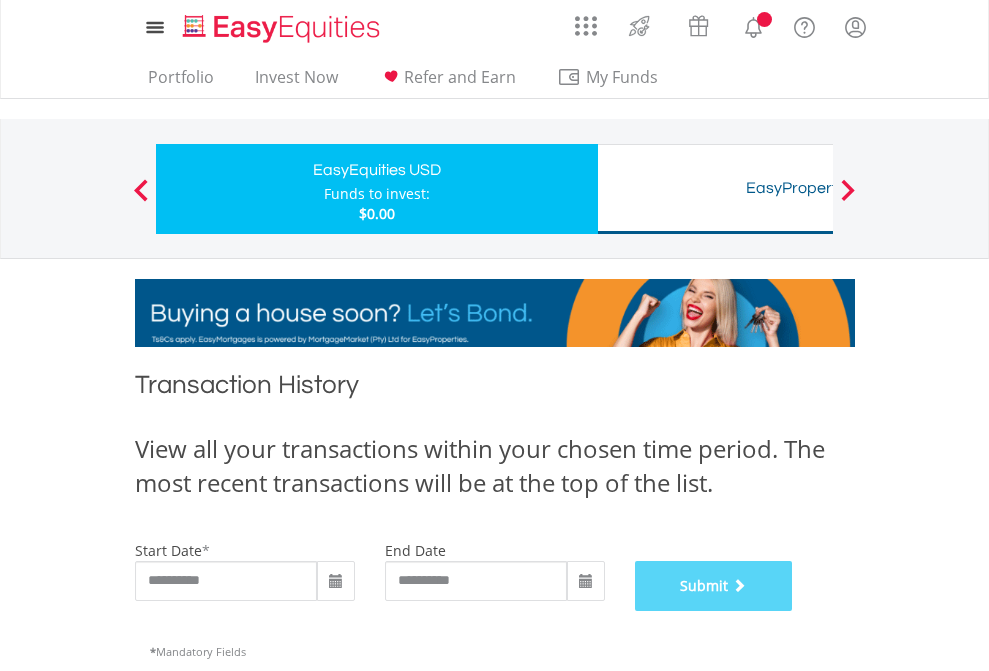 scroll, scrollTop: 811, scrollLeft: 0, axis: vertical 